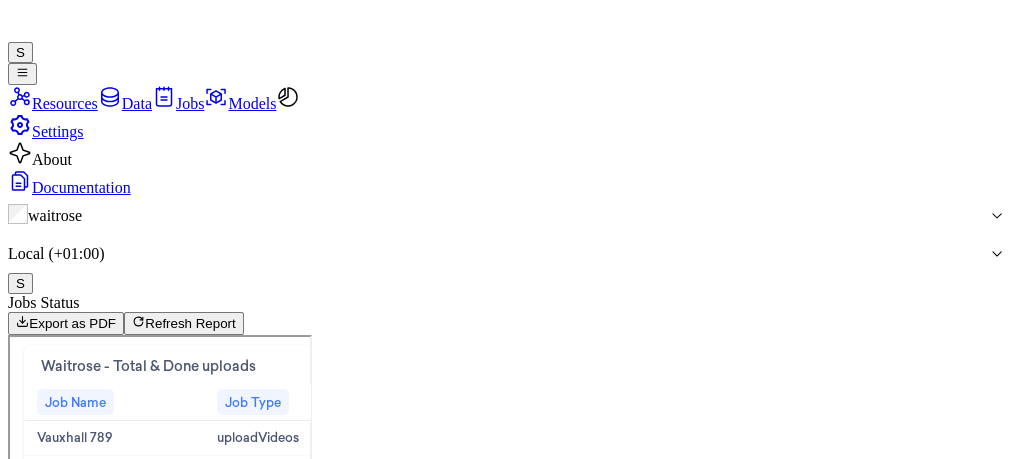 scroll, scrollTop: 0, scrollLeft: 0, axis: both 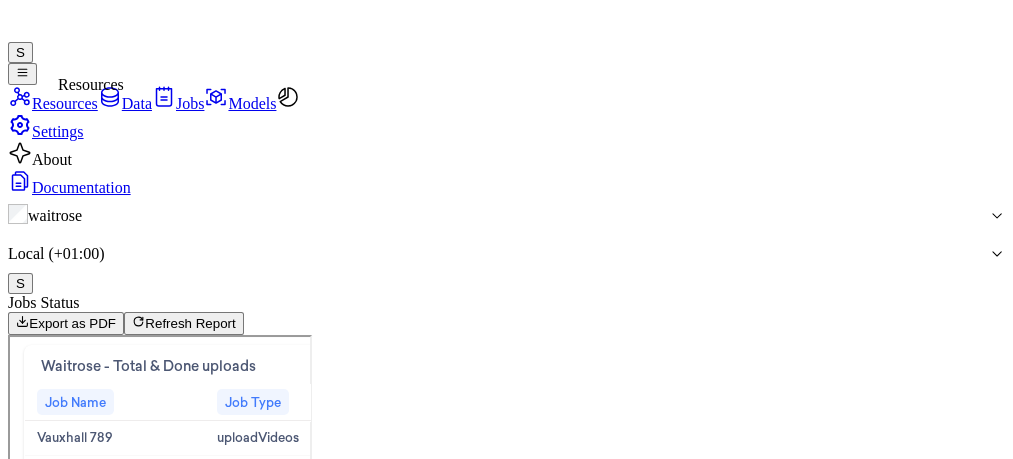 click at bounding box center (20, 97) 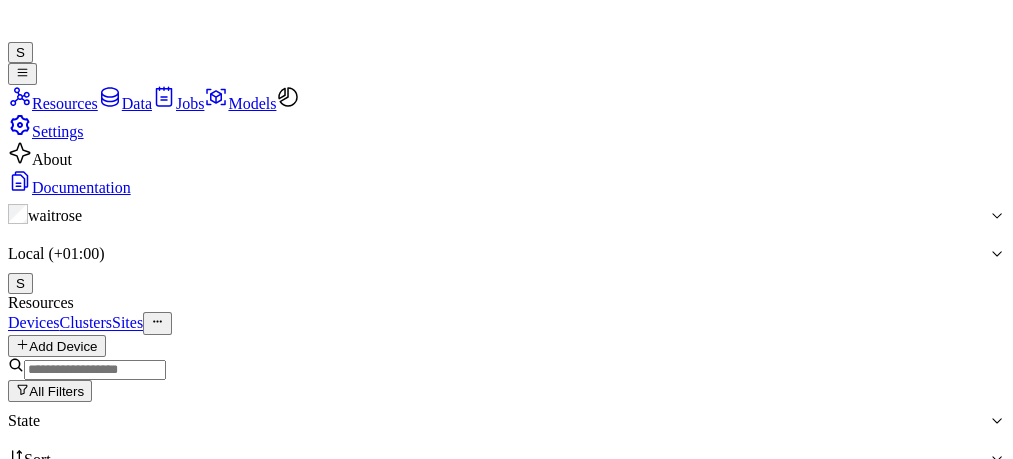 click at bounding box center [95, 370] 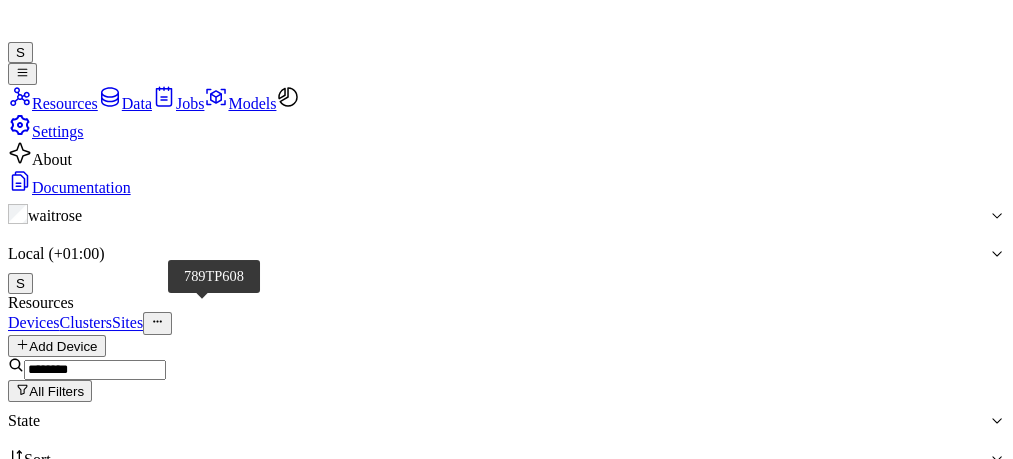 click on "789TP608" at bounding box center [109, 764] 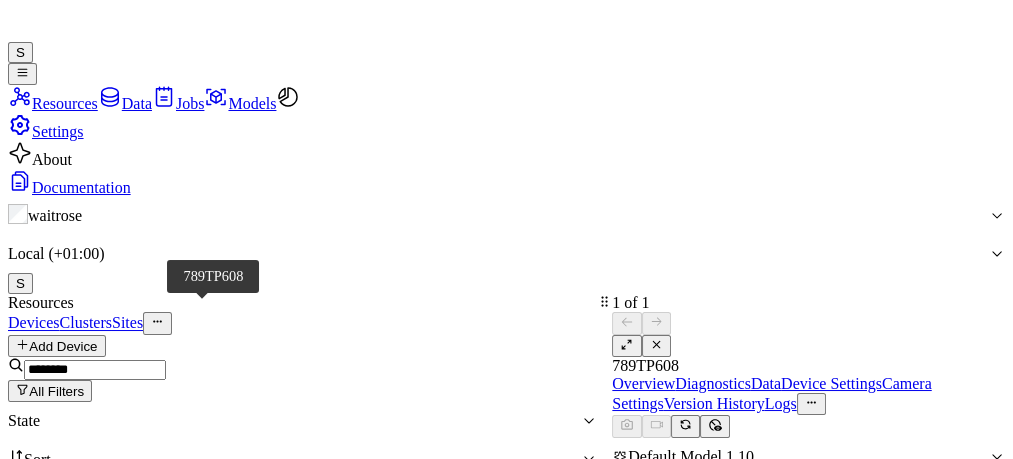 scroll, scrollTop: 0, scrollLeft: 0, axis: both 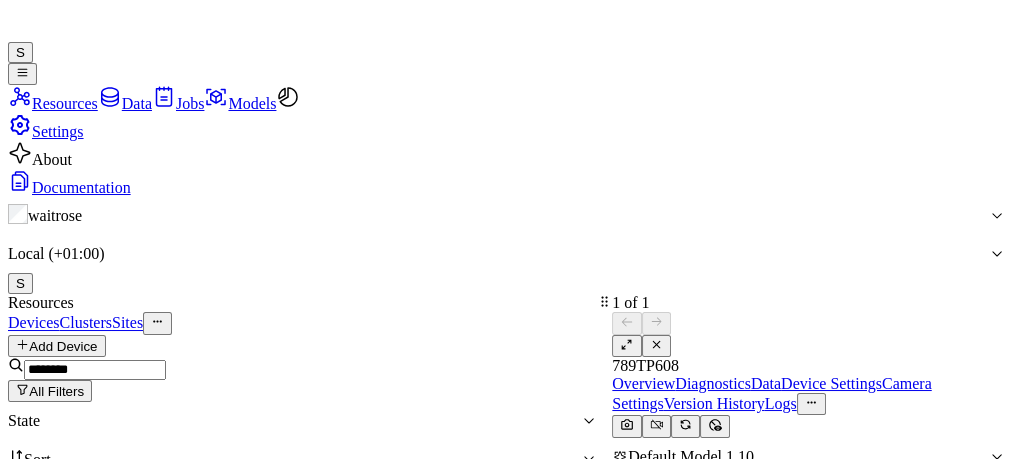 click at bounding box center [95, 370] 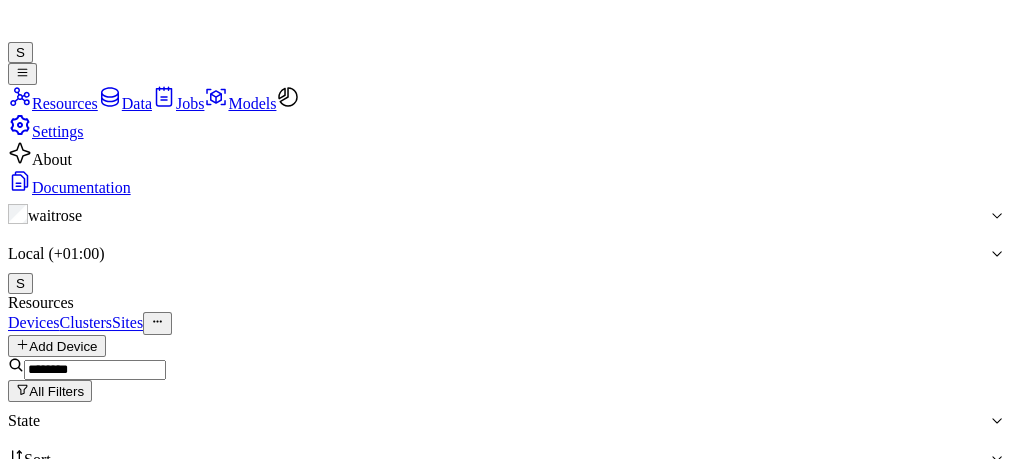 click at bounding box center [95, 370] 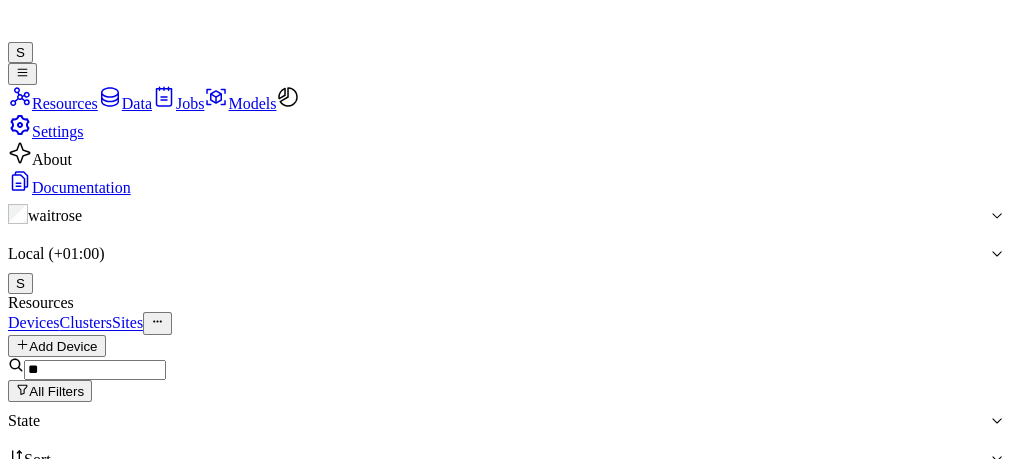 type on "*" 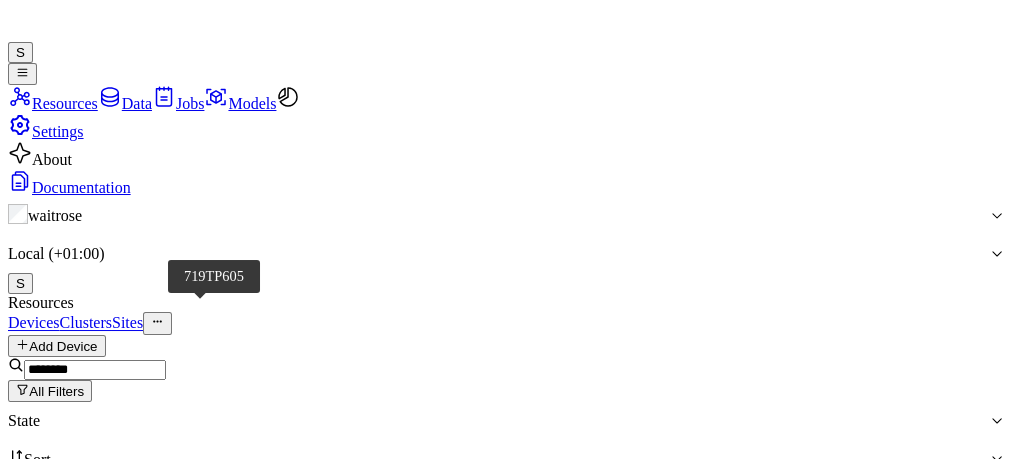 type on "********" 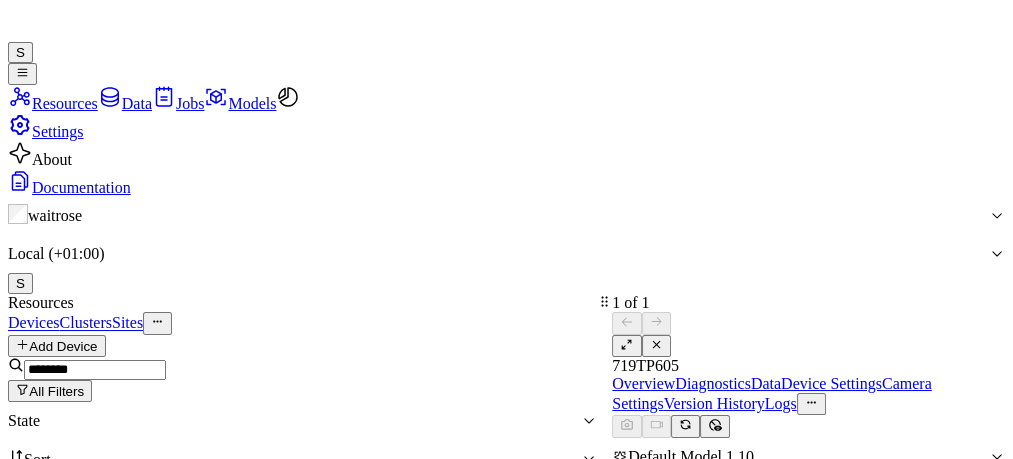 scroll, scrollTop: 0, scrollLeft: 0, axis: both 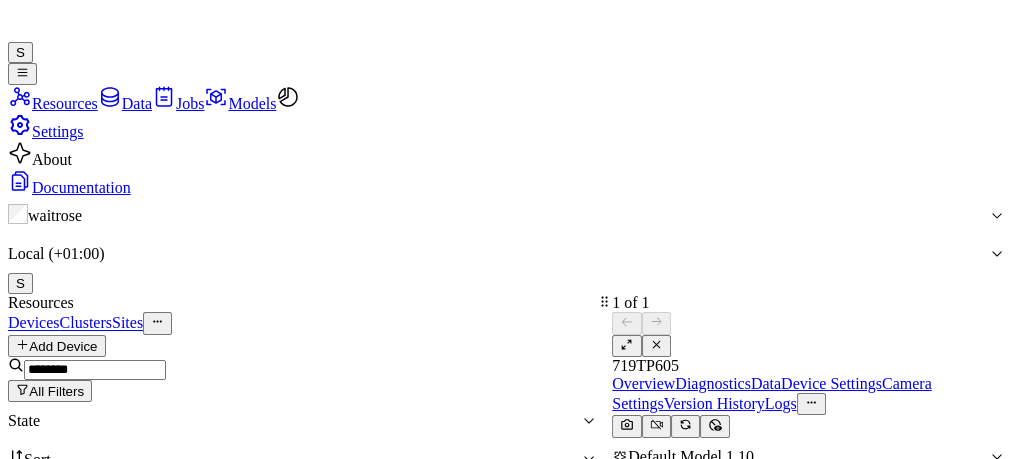 click at bounding box center (626, 344) 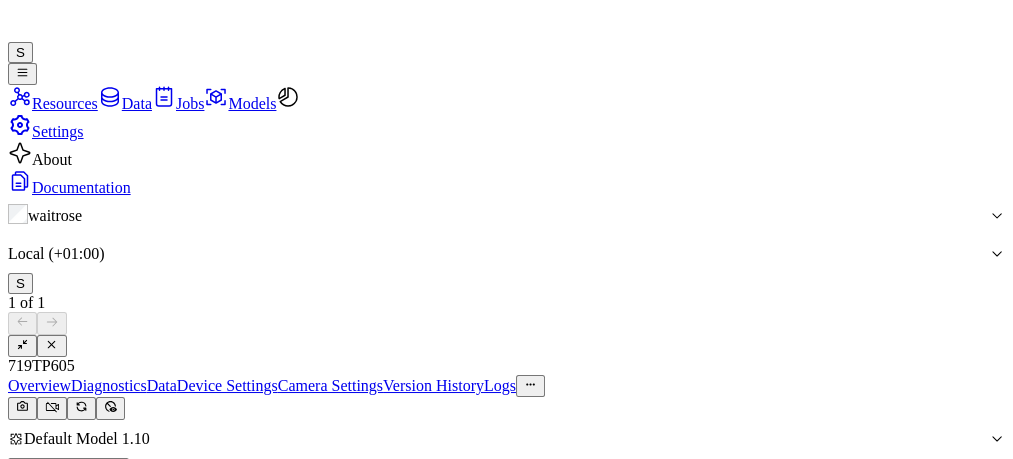 drag, startPoint x: 993, startPoint y: 202, endPoint x: 1005, endPoint y: 243, distance: 42.72002 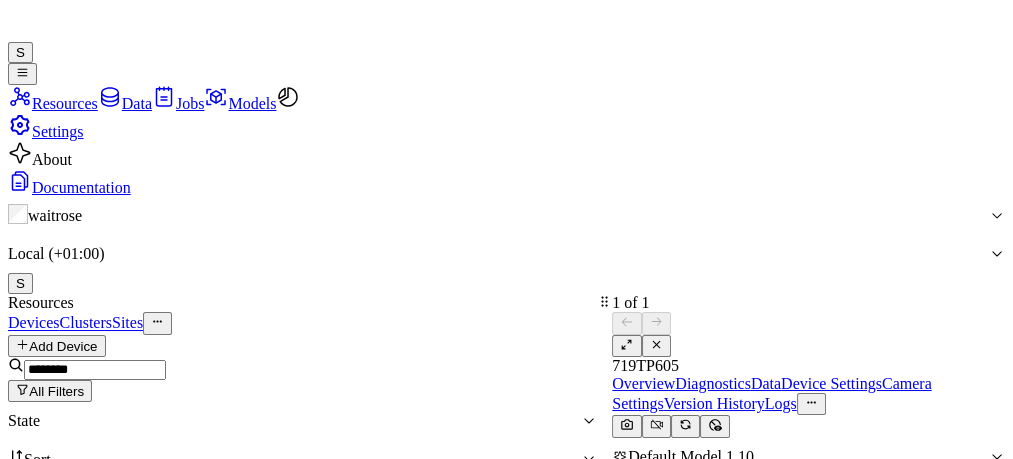 scroll, scrollTop: 0, scrollLeft: 0, axis: both 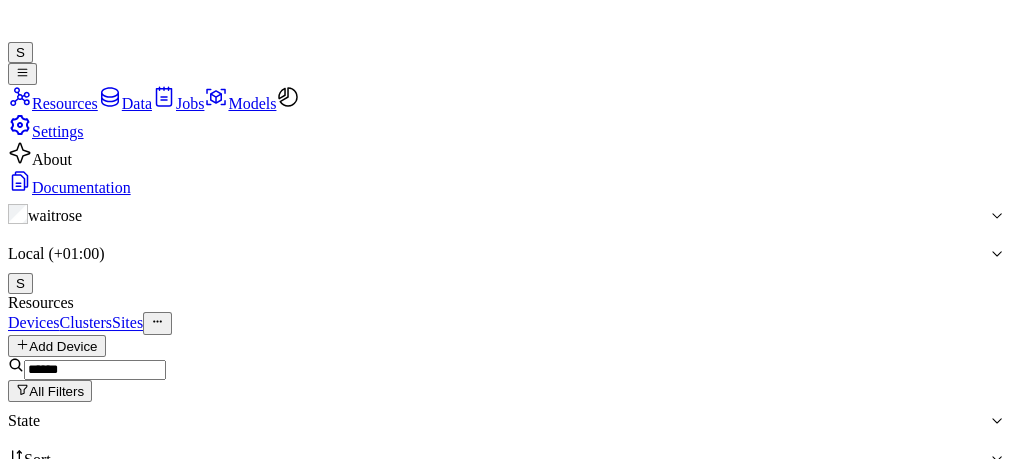click at bounding box center [95, 370] 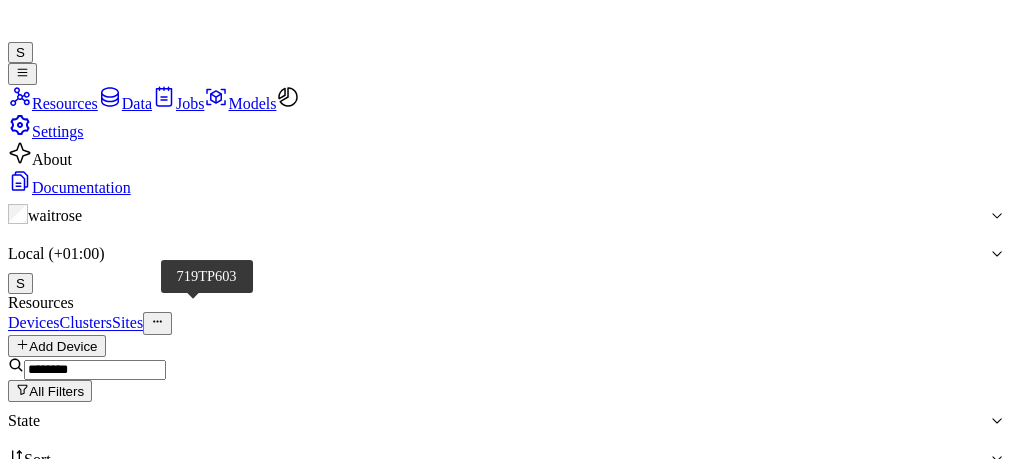 click on "719TP603" at bounding box center [110, 764] 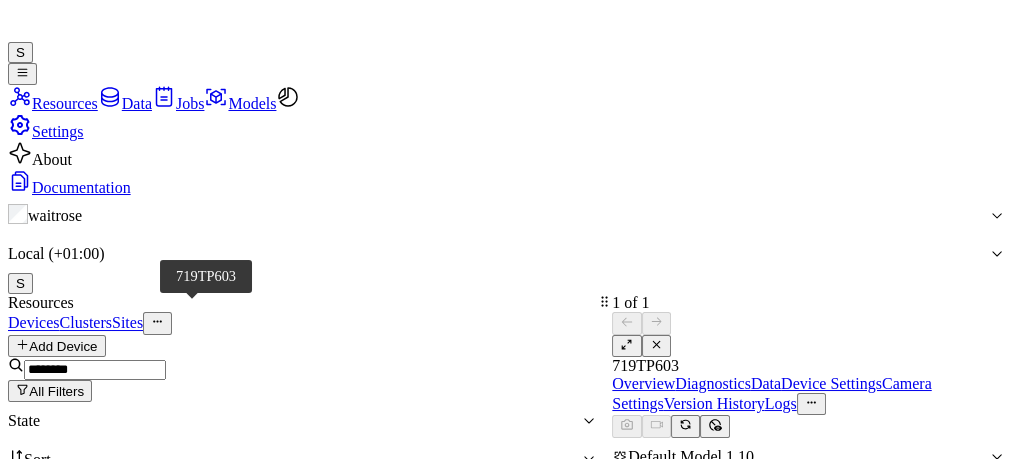 scroll, scrollTop: 0, scrollLeft: 0, axis: both 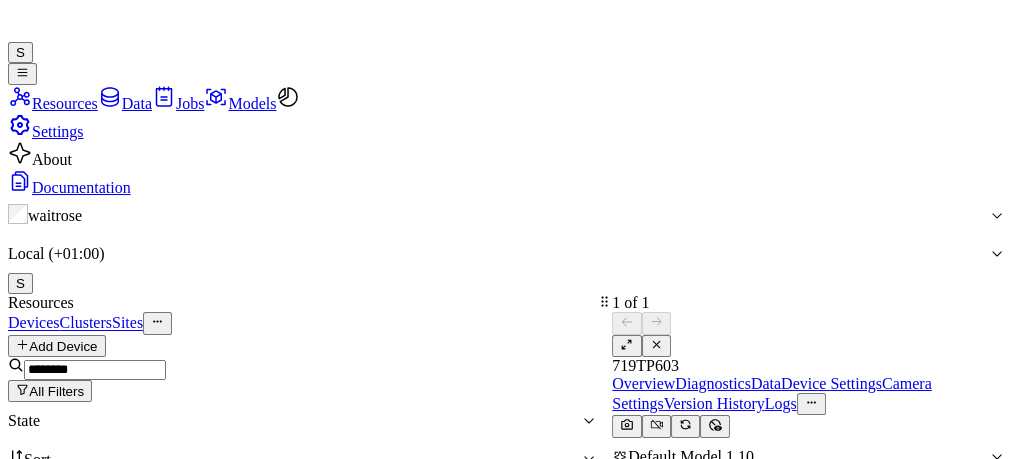 click at bounding box center [95, 370] 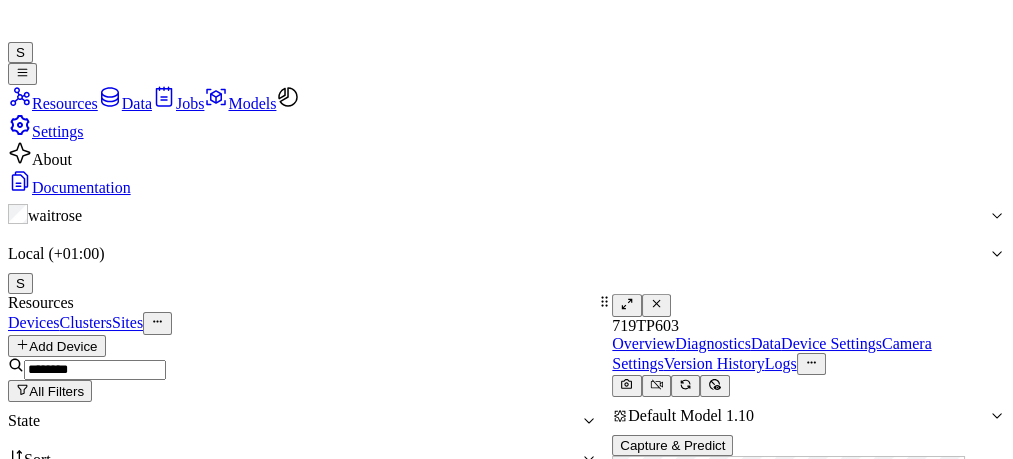 click at bounding box center [95, 370] 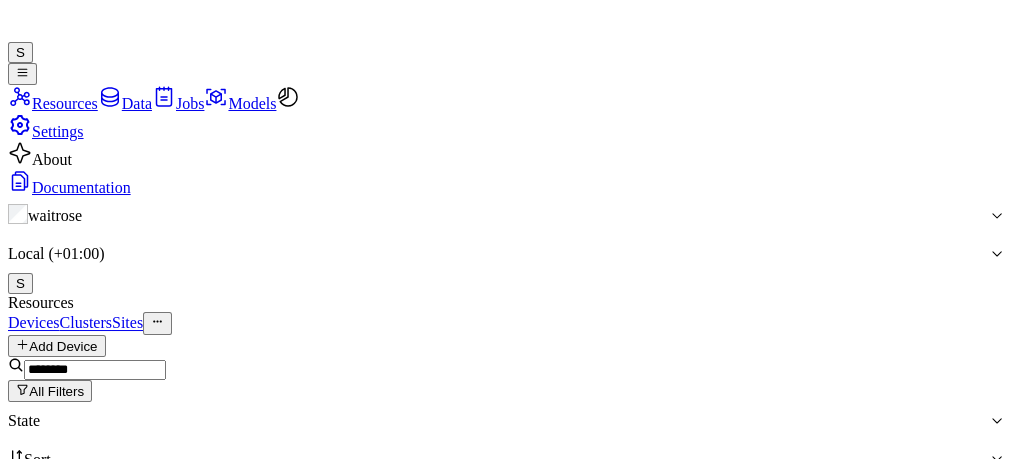 click at bounding box center (95, 370) 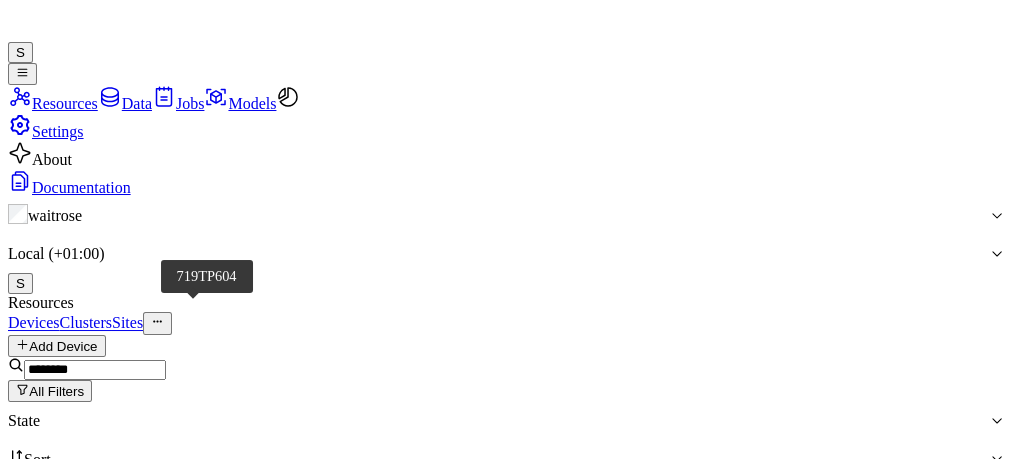 click on "719TP604" at bounding box center [110, 764] 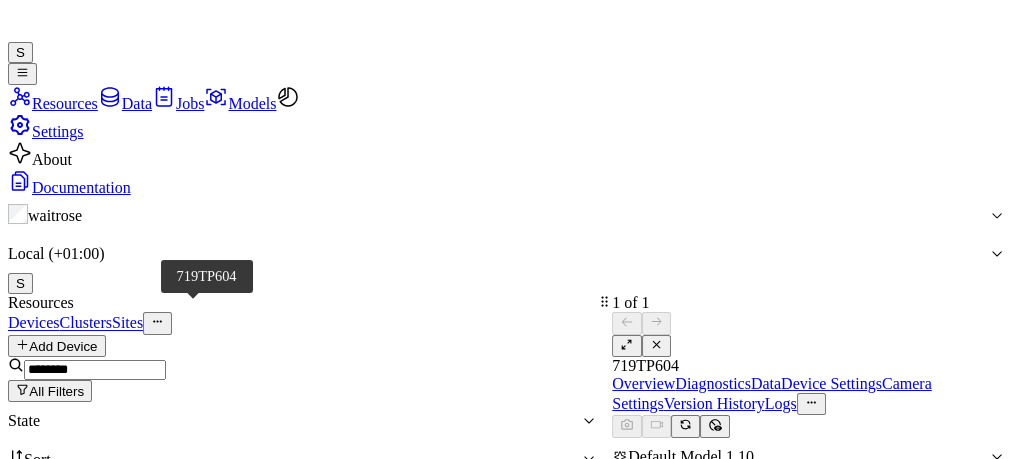 scroll, scrollTop: 0, scrollLeft: 0, axis: both 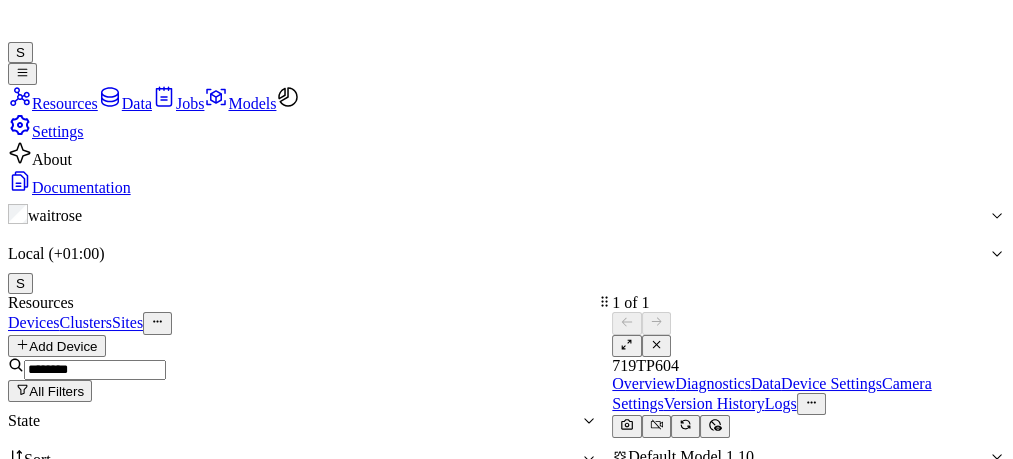 click at bounding box center [95, 370] 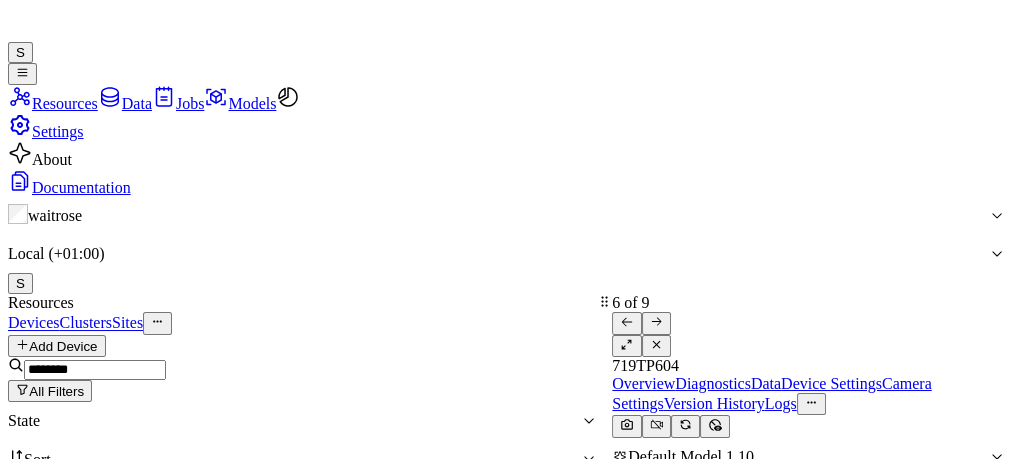 scroll, scrollTop: 368, scrollLeft: 7, axis: both 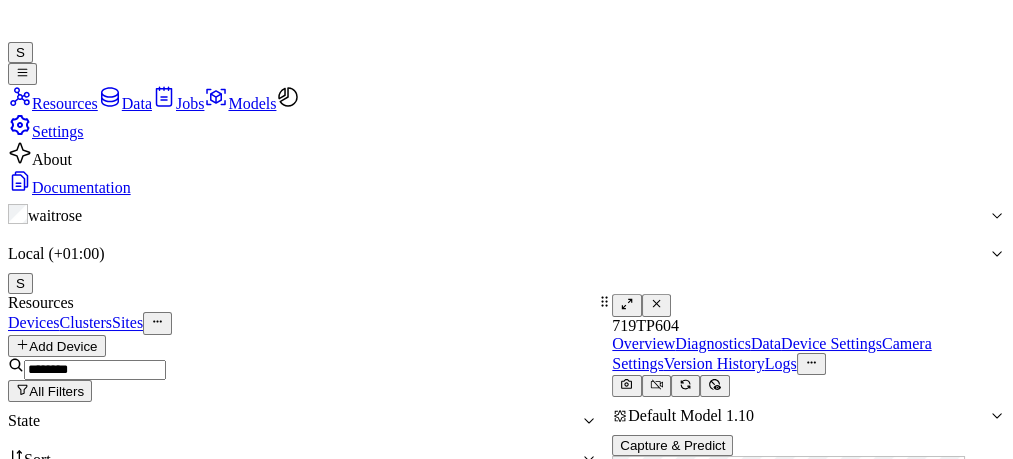 click at bounding box center (627, 304) 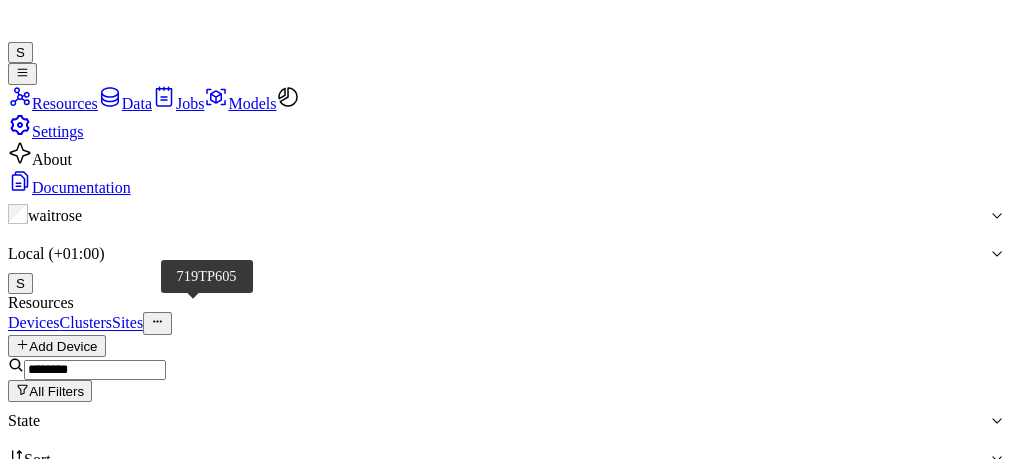 click on "719TP605" at bounding box center (110, 764) 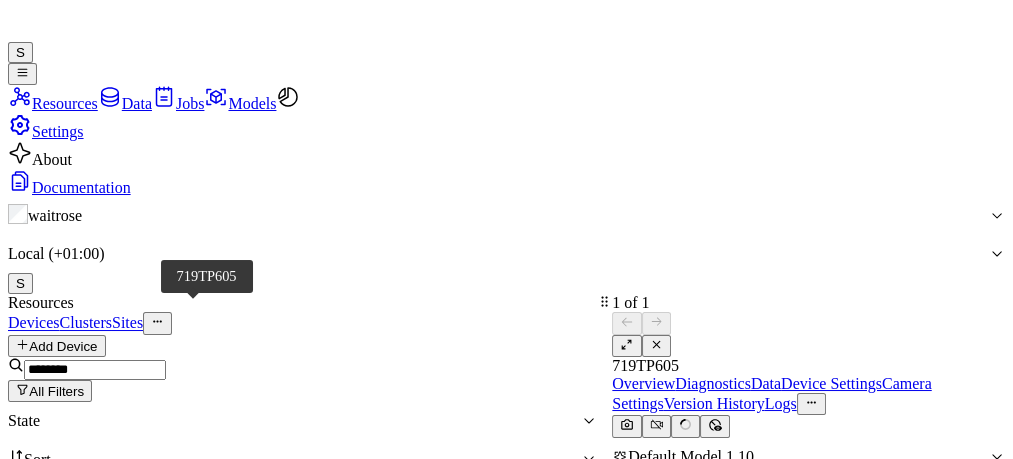 scroll, scrollTop: 0, scrollLeft: 0, axis: both 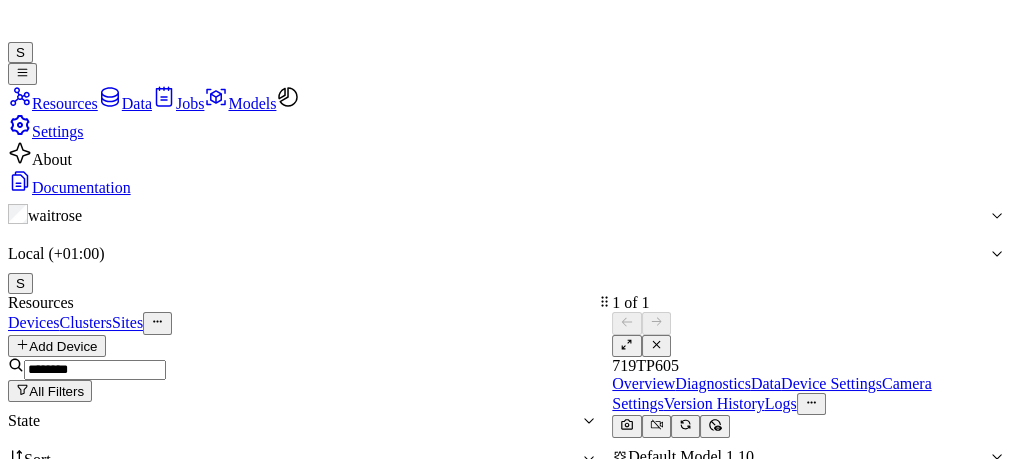 click at bounding box center [95, 370] 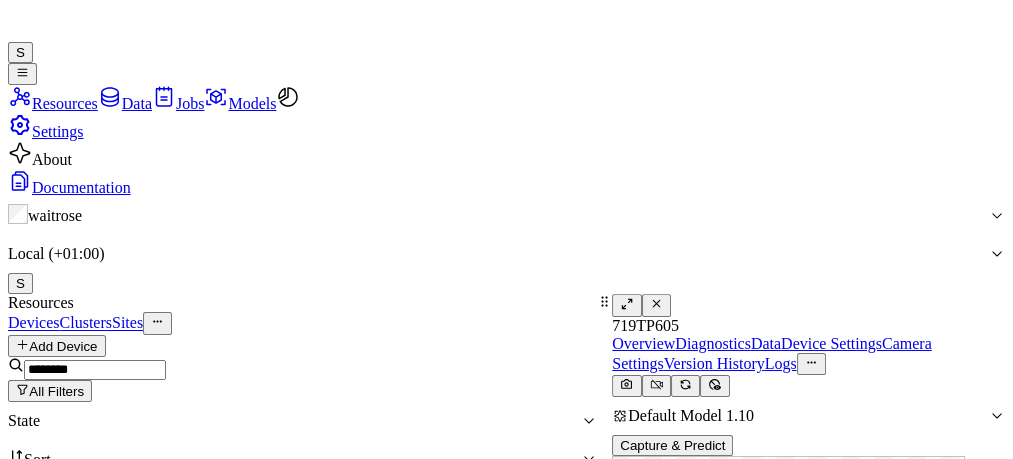 click at bounding box center [626, 303] 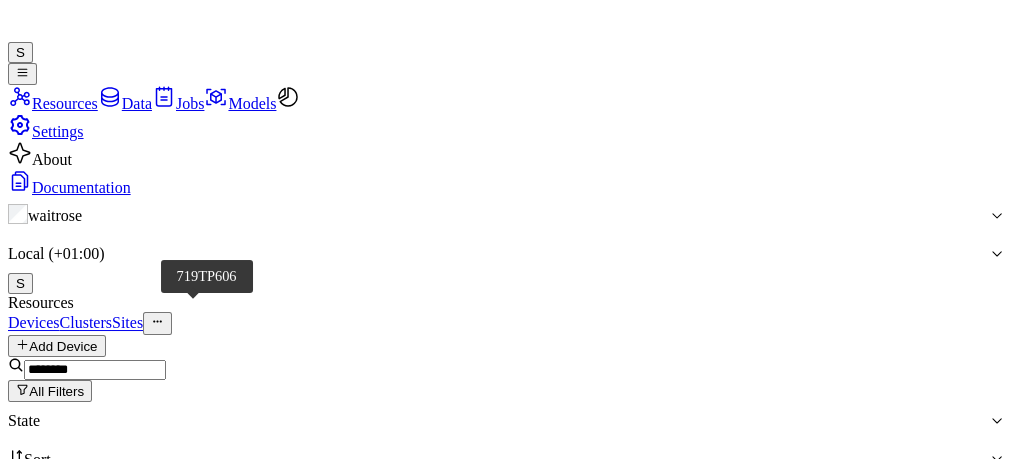 click on "719TP606" at bounding box center (110, 764) 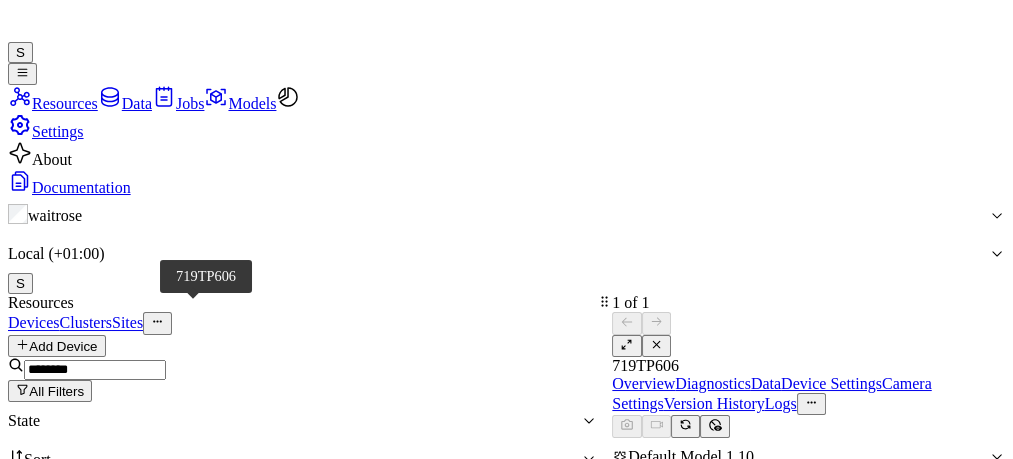 scroll, scrollTop: 0, scrollLeft: 0, axis: both 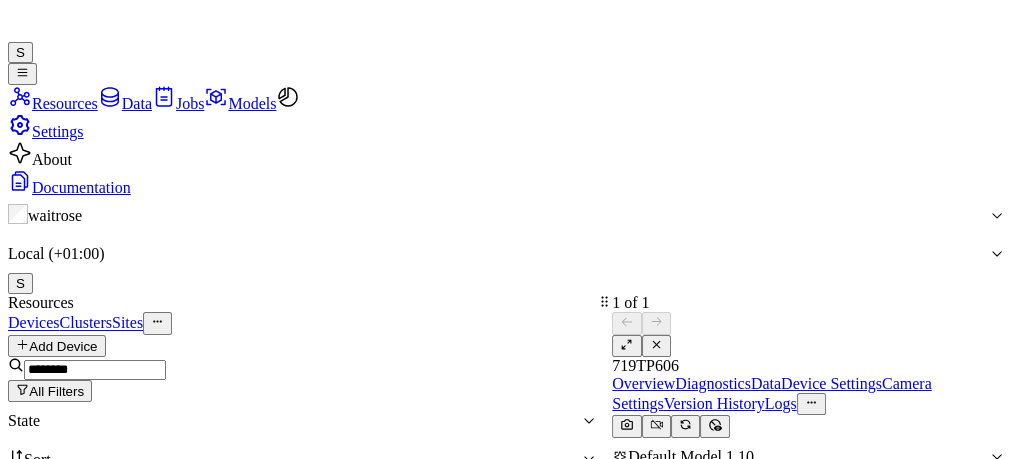 click at bounding box center (95, 370) 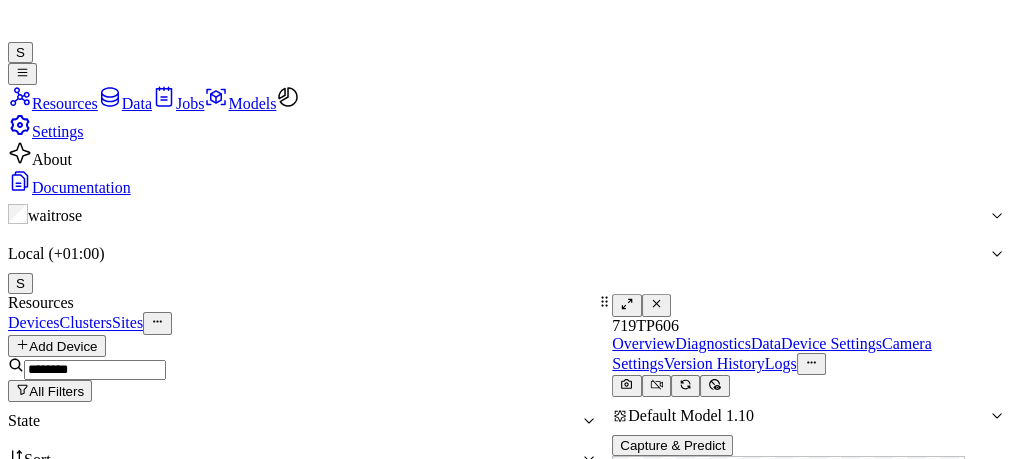click at bounding box center (95, 370) 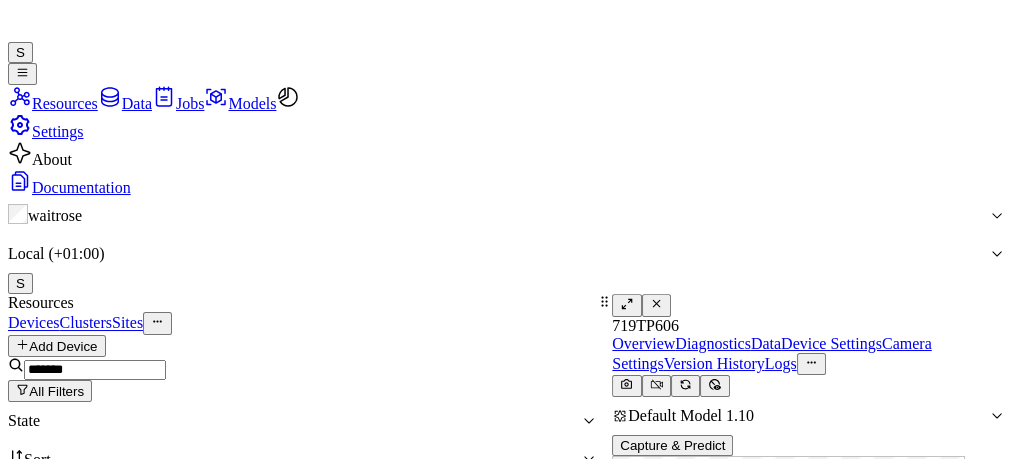 scroll, scrollTop: 332, scrollLeft: 7, axis: both 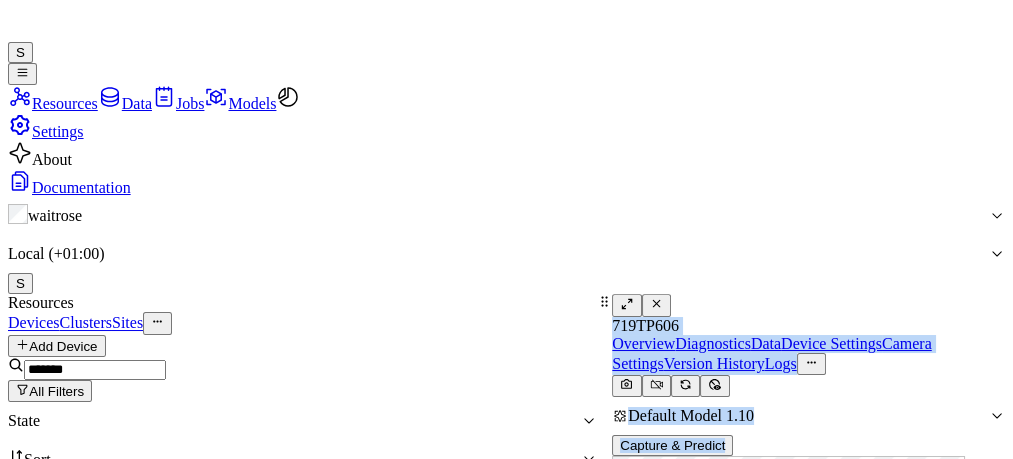 drag, startPoint x: 772, startPoint y: 263, endPoint x: 977, endPoint y: 89, distance: 268.88846 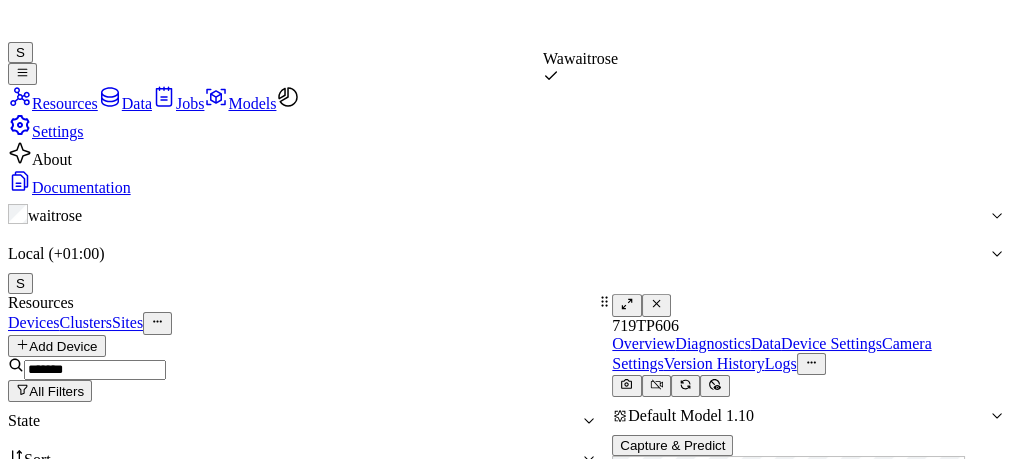 drag, startPoint x: 978, startPoint y: 85, endPoint x: 664, endPoint y: 27, distance: 319.31177 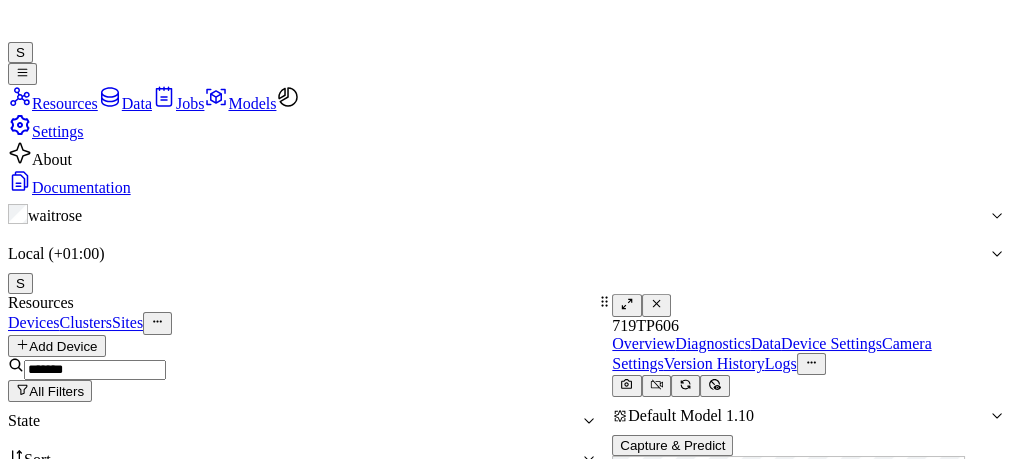 click at bounding box center (626, 303) 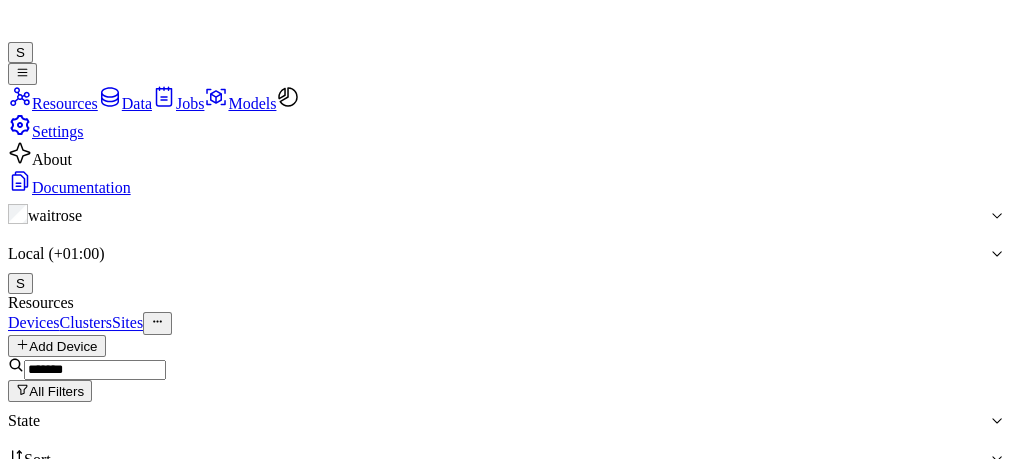 scroll, scrollTop: 291, scrollLeft: 7, axis: both 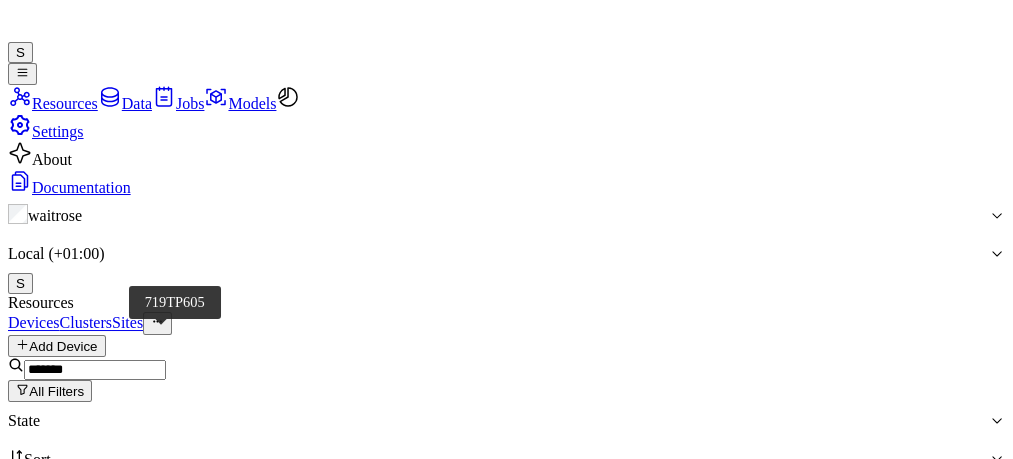 click on "719TP605" at bounding box center (109, 764) 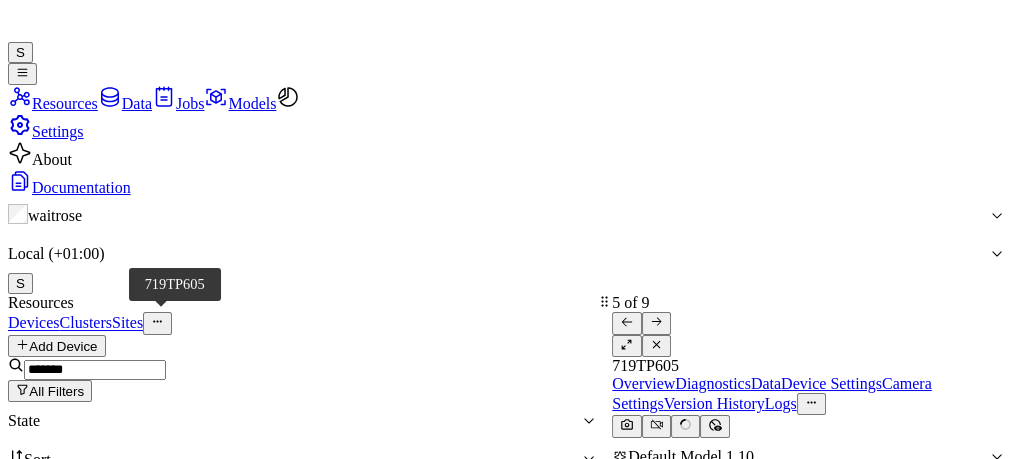 scroll, scrollTop: 0, scrollLeft: 0, axis: both 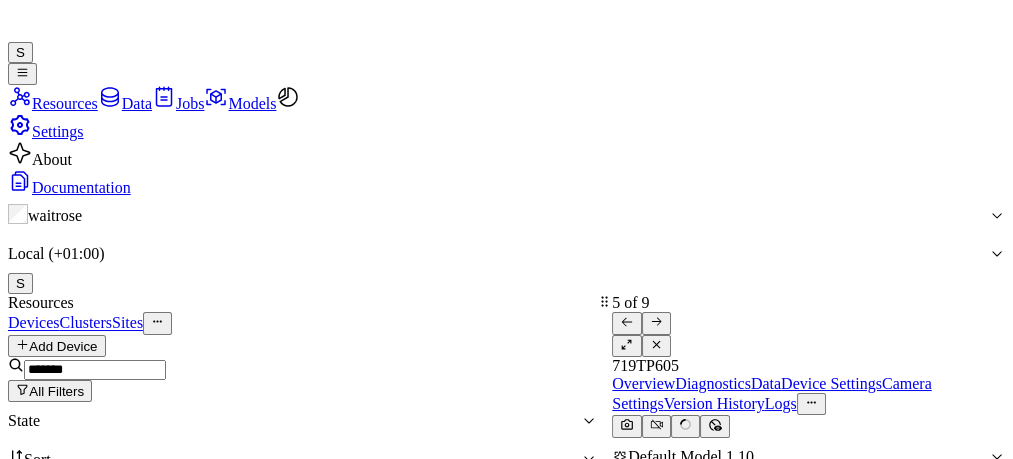 click at bounding box center [626, 344] 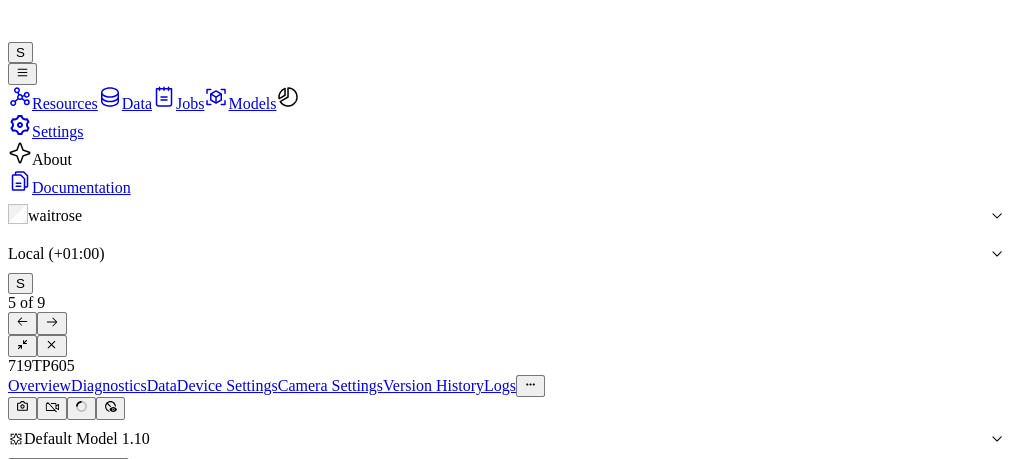click on "Device Settings" at bounding box center (227, 385) 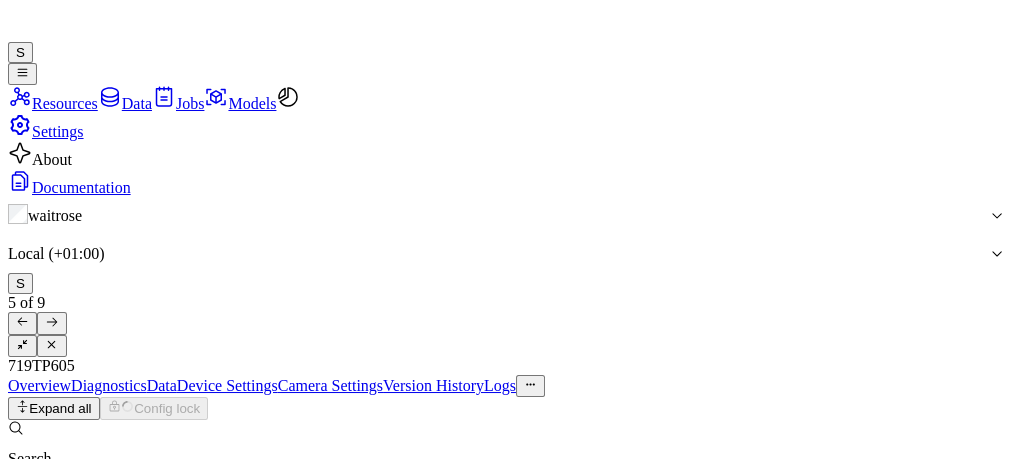 drag, startPoint x: 996, startPoint y: 247, endPoint x: 1008, endPoint y: 444, distance: 197.36514 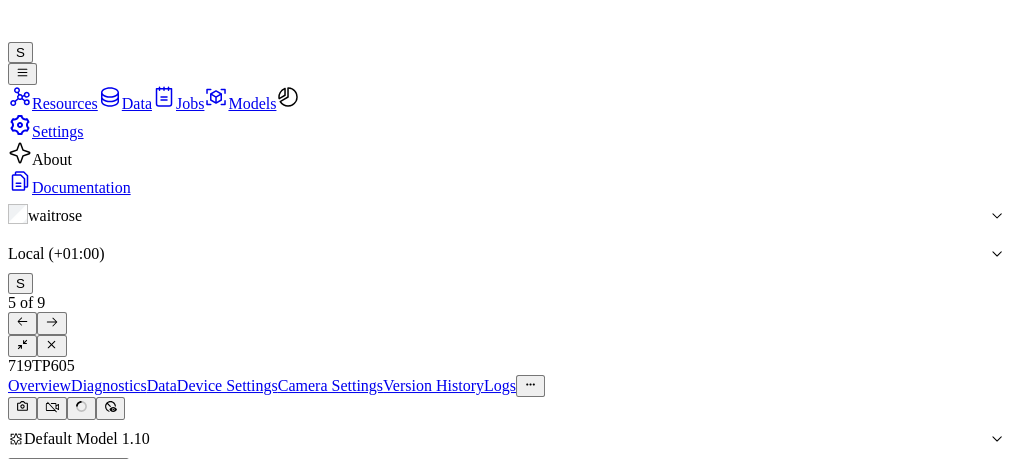 click at bounding box center [52, 344] 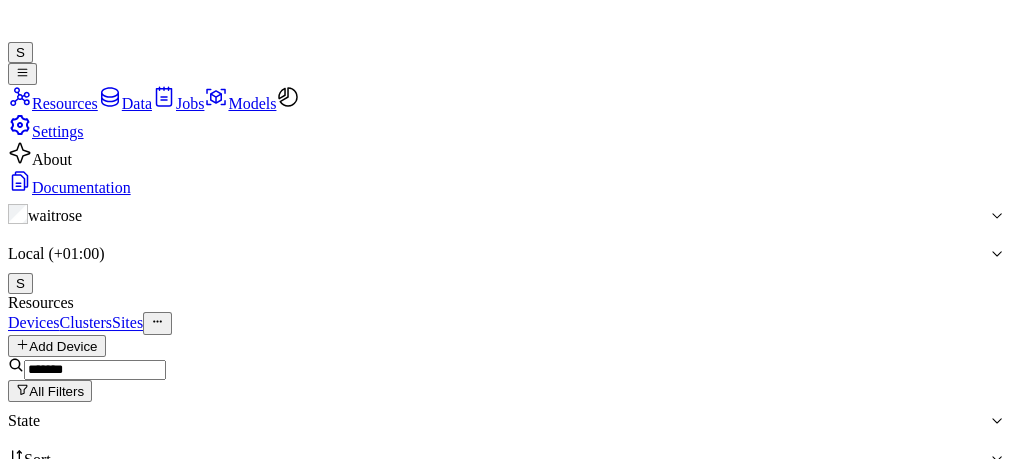 scroll, scrollTop: 0, scrollLeft: 0, axis: both 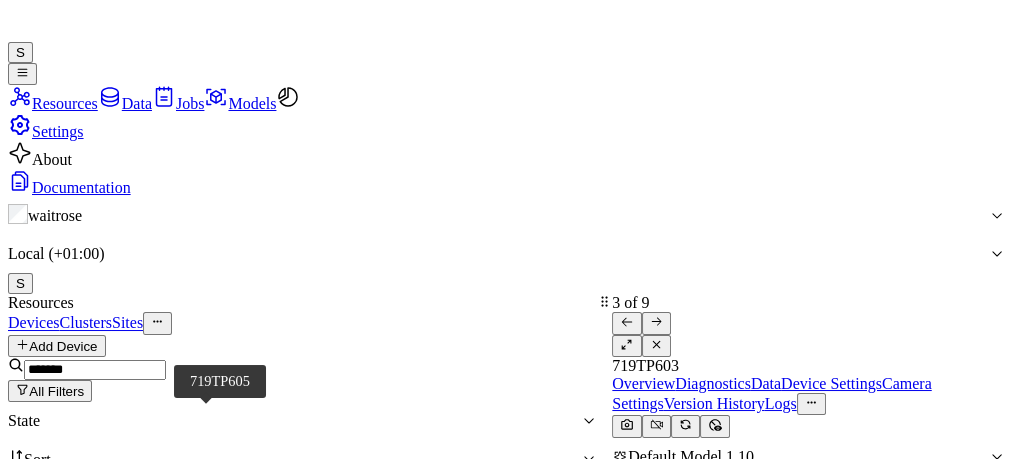click on "719TP605" at bounding box center [84, 764] 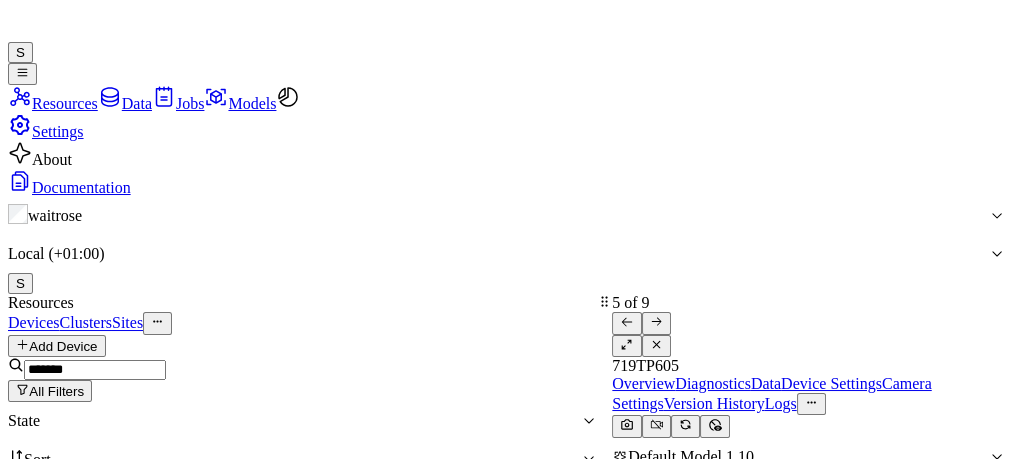 scroll, scrollTop: 411, scrollLeft: 0, axis: vertical 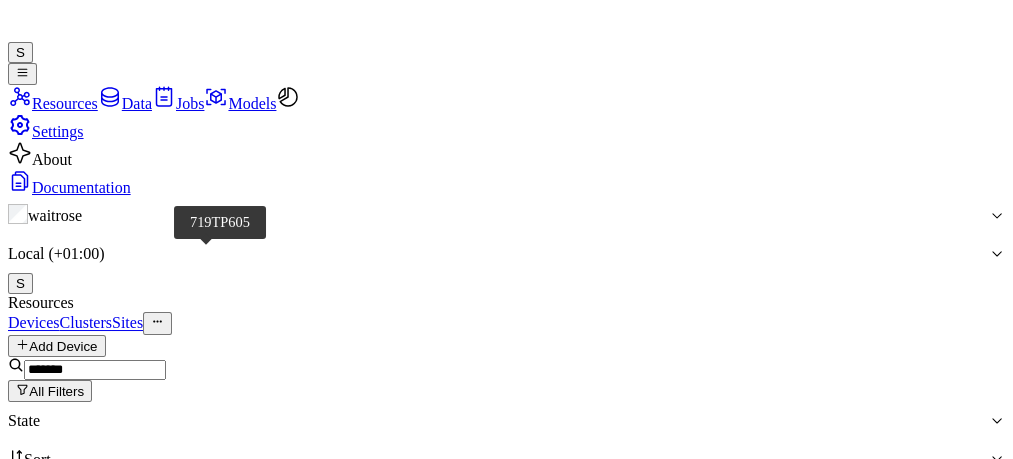 click on "719TP605" at bounding box center (109, 1012) 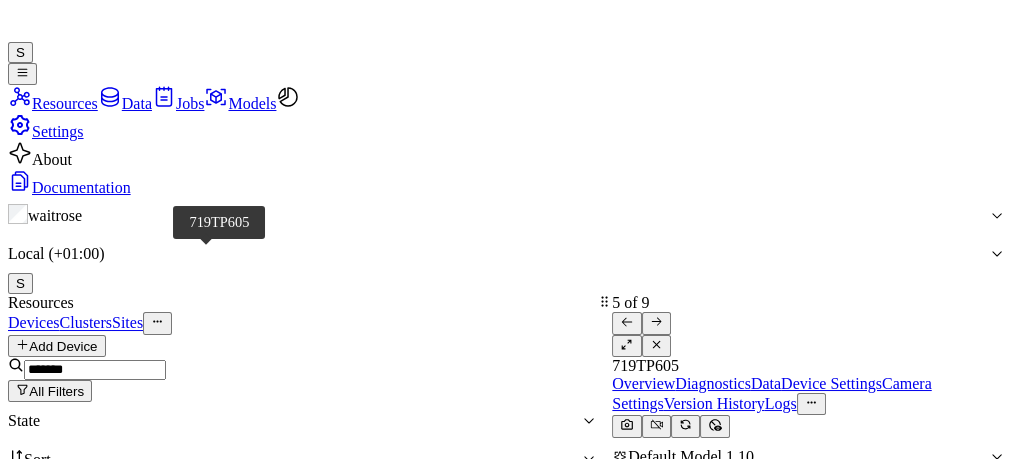 scroll, scrollTop: 0, scrollLeft: 0, axis: both 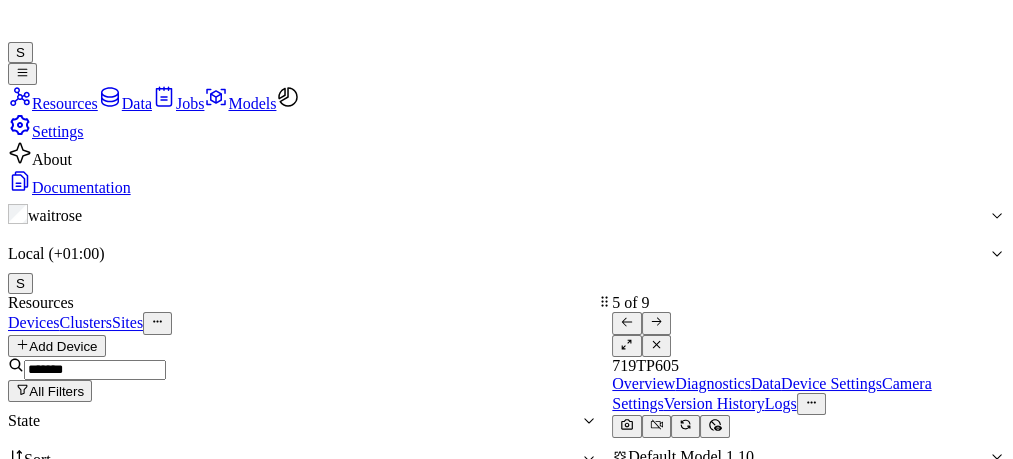 click at bounding box center [626, 344] 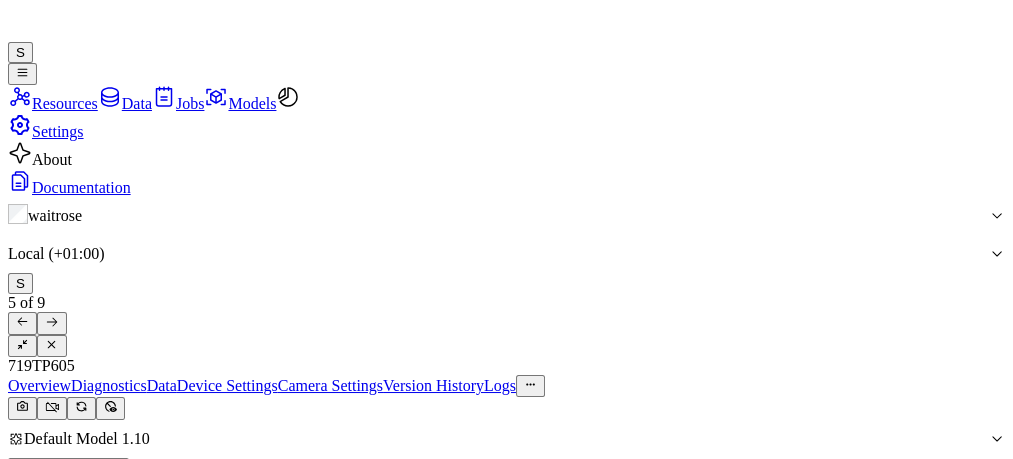 scroll, scrollTop: 0, scrollLeft: 0, axis: both 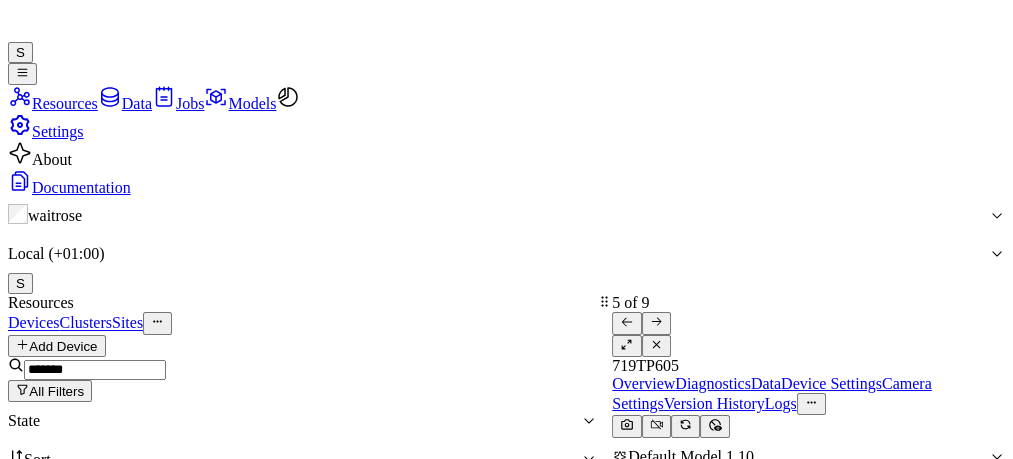 click at bounding box center [656, 346] 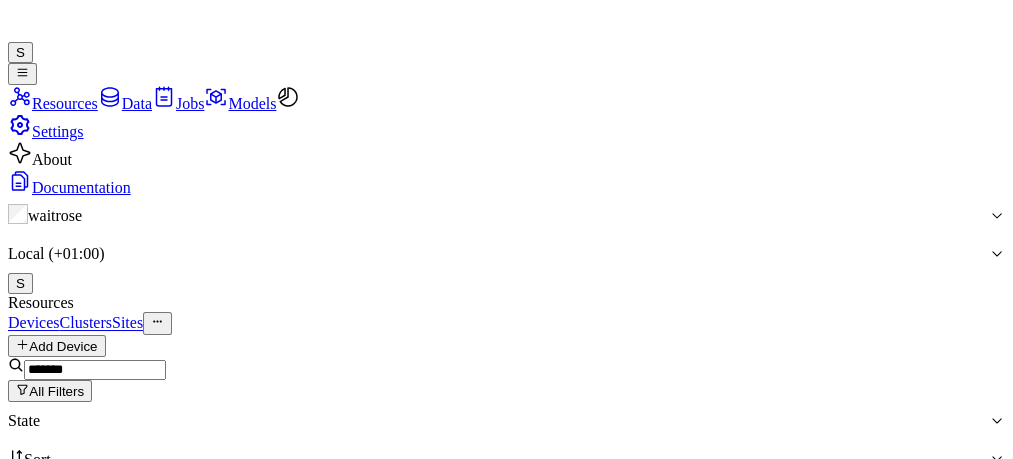 scroll, scrollTop: 461, scrollLeft: 7, axis: both 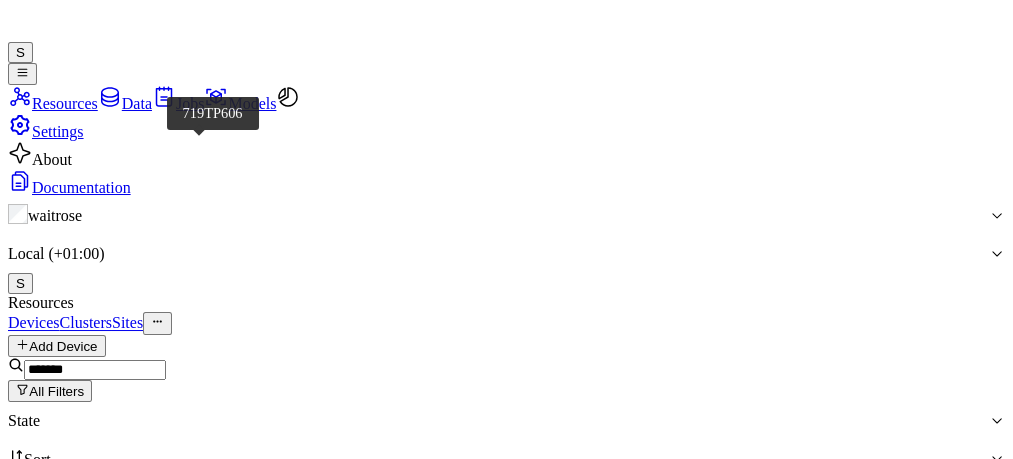 click on "719TP606" at bounding box center (109, 764) 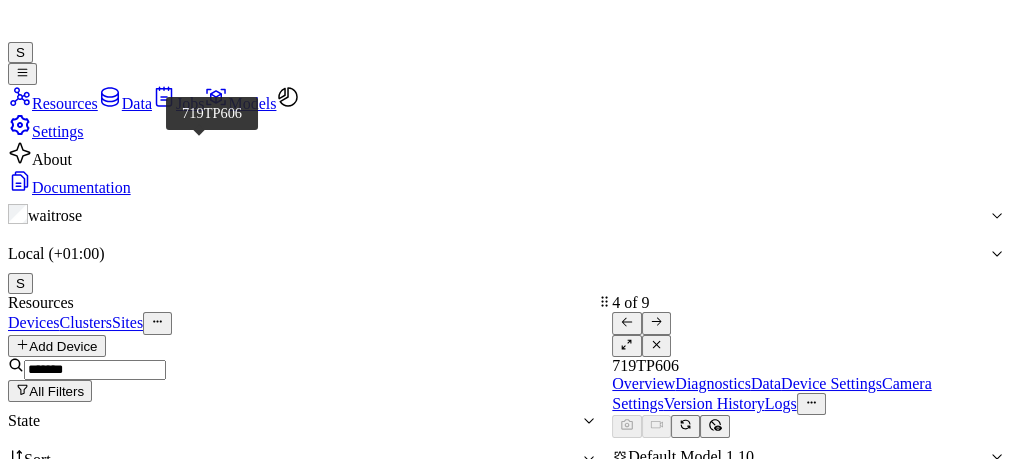 scroll, scrollTop: 0, scrollLeft: 0, axis: both 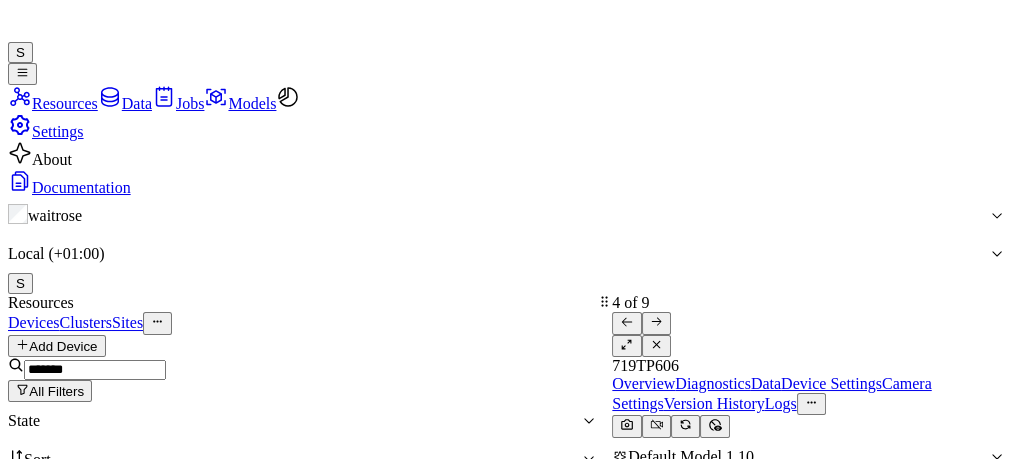 click at bounding box center [626, 344] 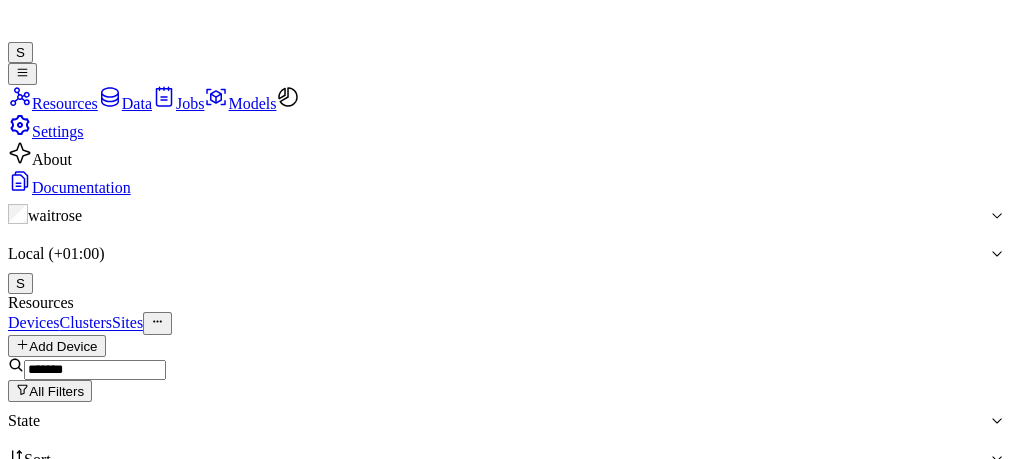 scroll, scrollTop: 291, scrollLeft: 7, axis: both 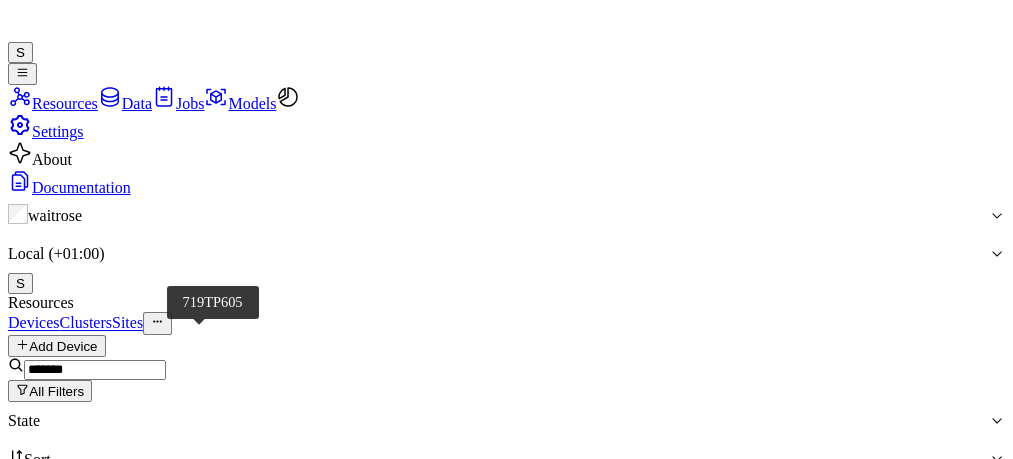 click on "719TP605" at bounding box center [109, 764] 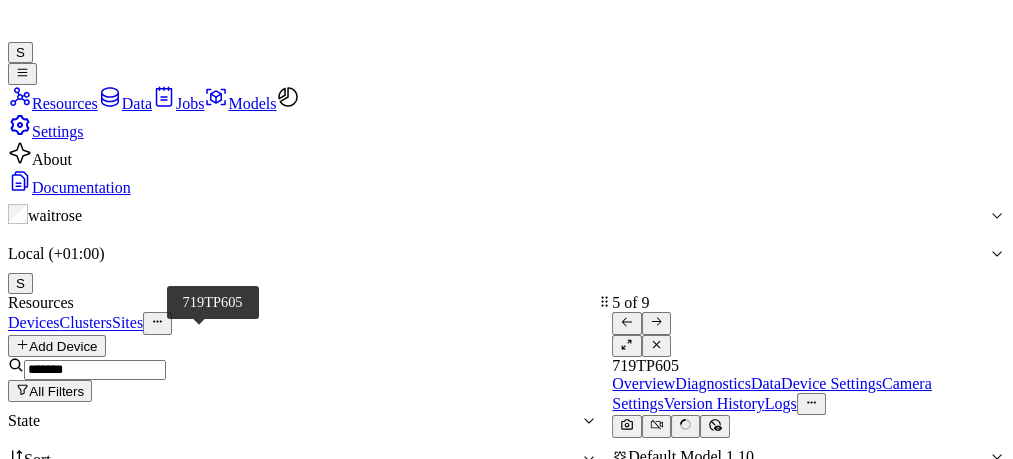 scroll, scrollTop: 0, scrollLeft: 0, axis: both 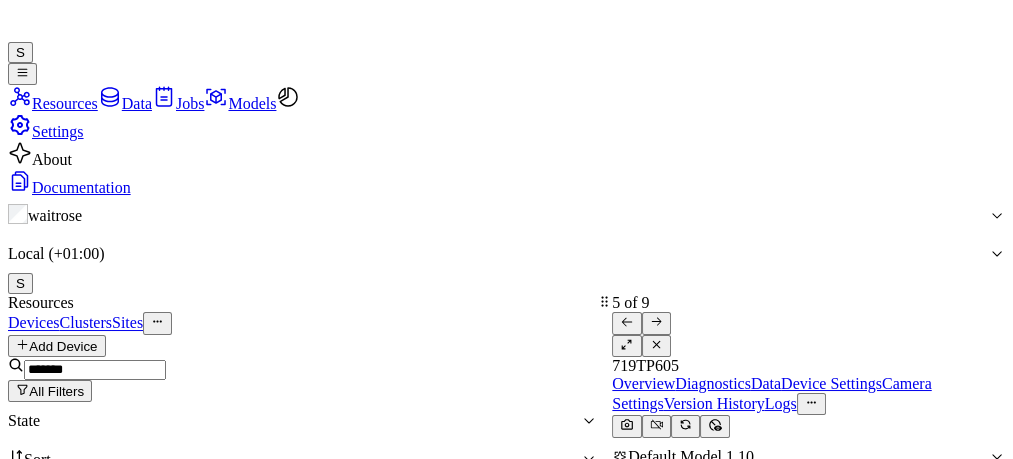 click at bounding box center (626, 344) 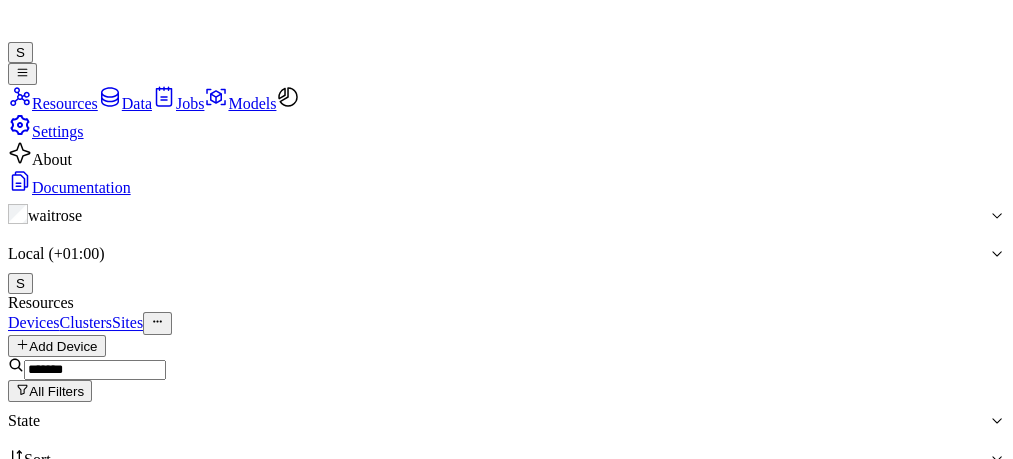scroll, scrollTop: 331, scrollLeft: 7, axis: both 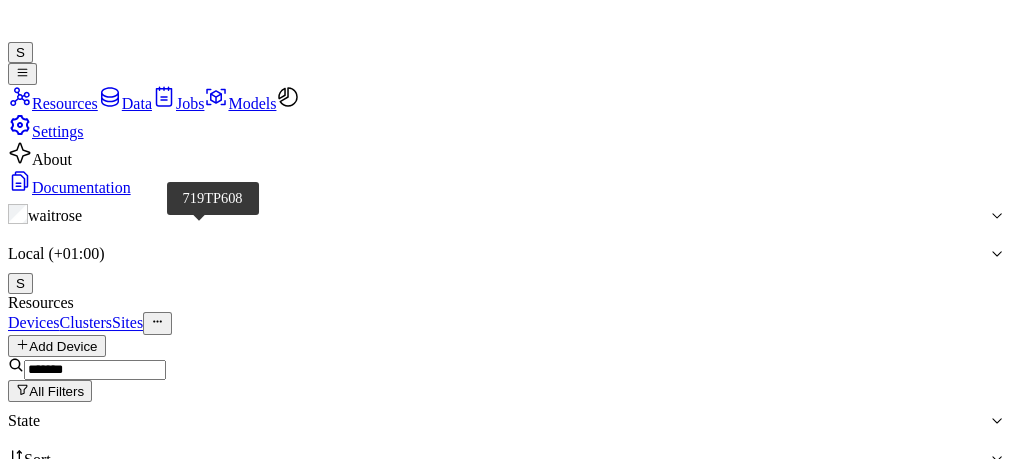 click on "719TP608" at bounding box center (109, 764) 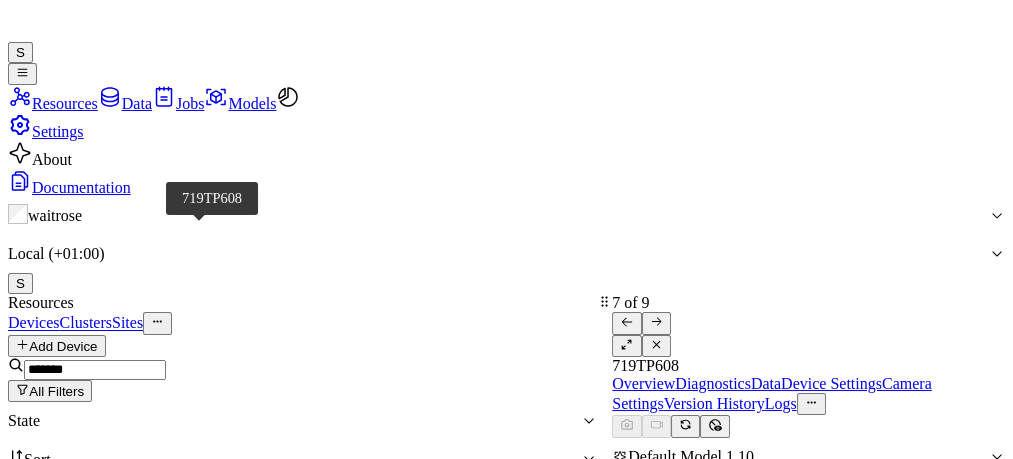 scroll, scrollTop: 0, scrollLeft: 0, axis: both 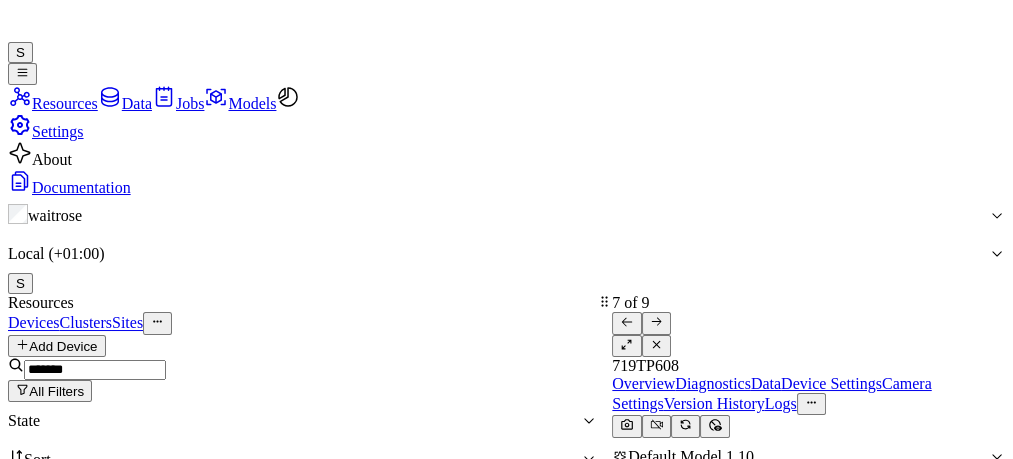 click at bounding box center [656, 346] 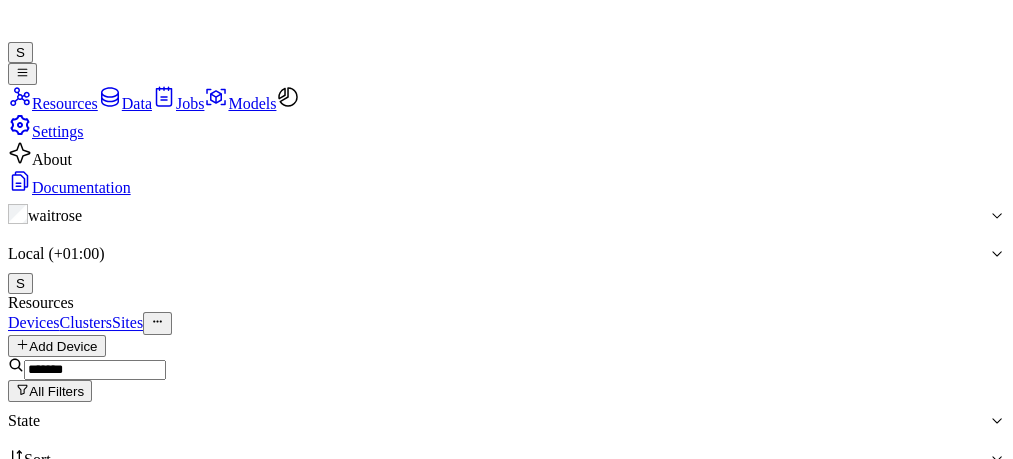scroll, scrollTop: 530, scrollLeft: 7, axis: both 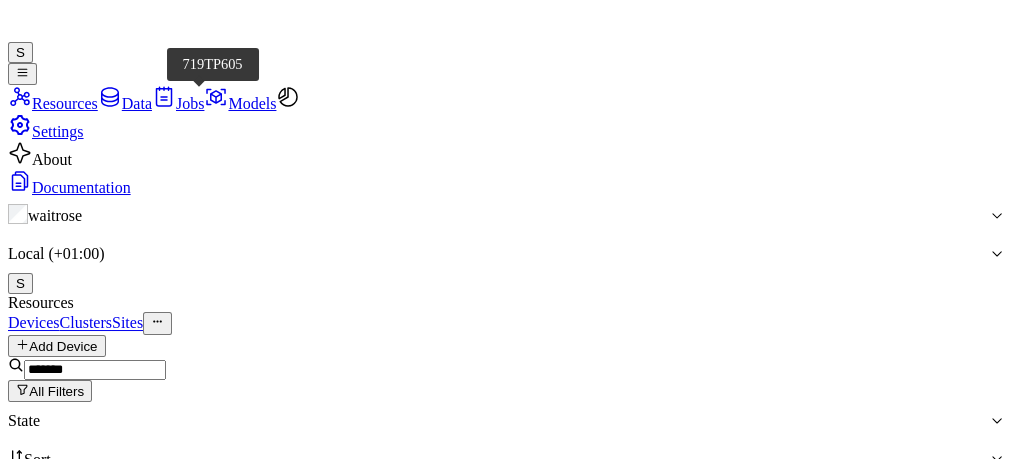click on "719TP605" at bounding box center (109, 764) 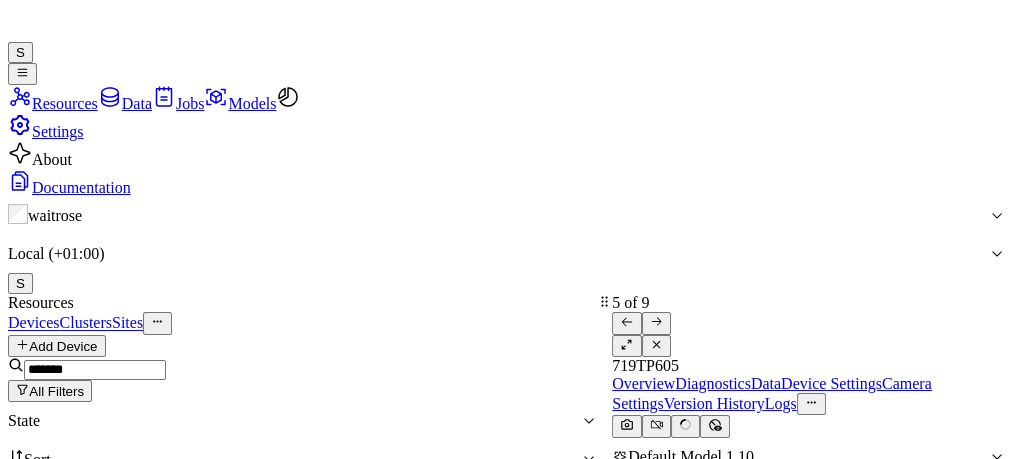scroll, scrollTop: 0, scrollLeft: 0, axis: both 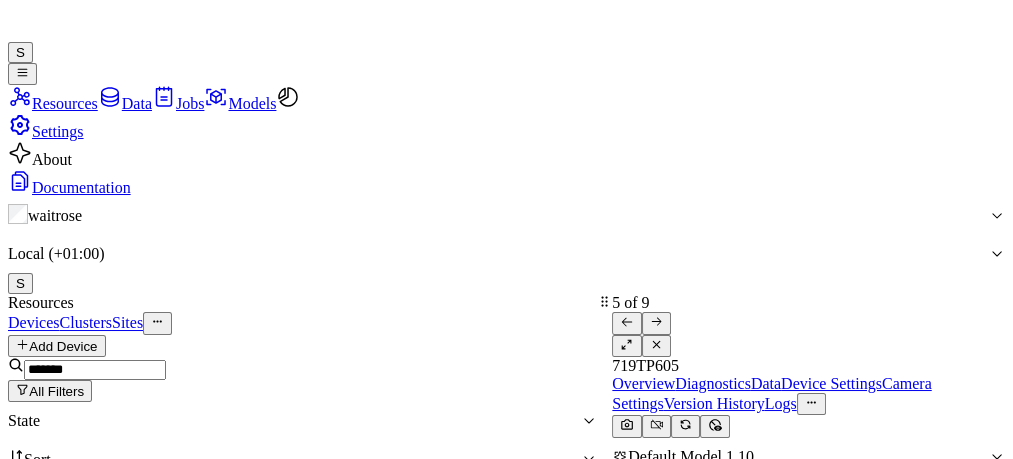click at bounding box center (626, 344) 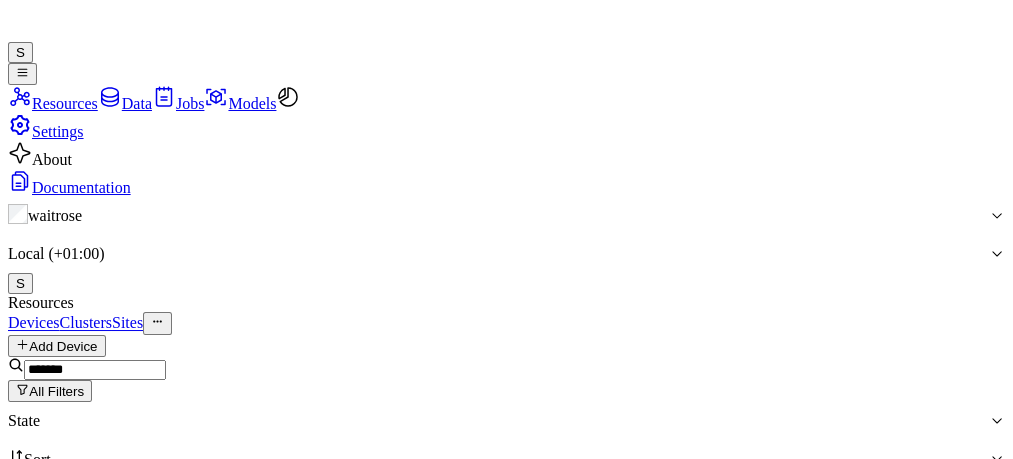 scroll, scrollTop: 371, scrollLeft: 7, axis: both 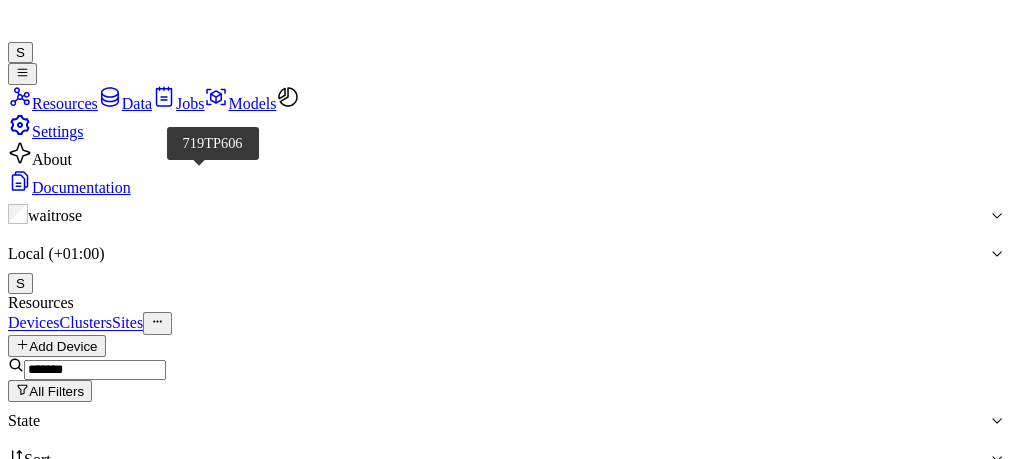 click on "719TP606" at bounding box center [109, 764] 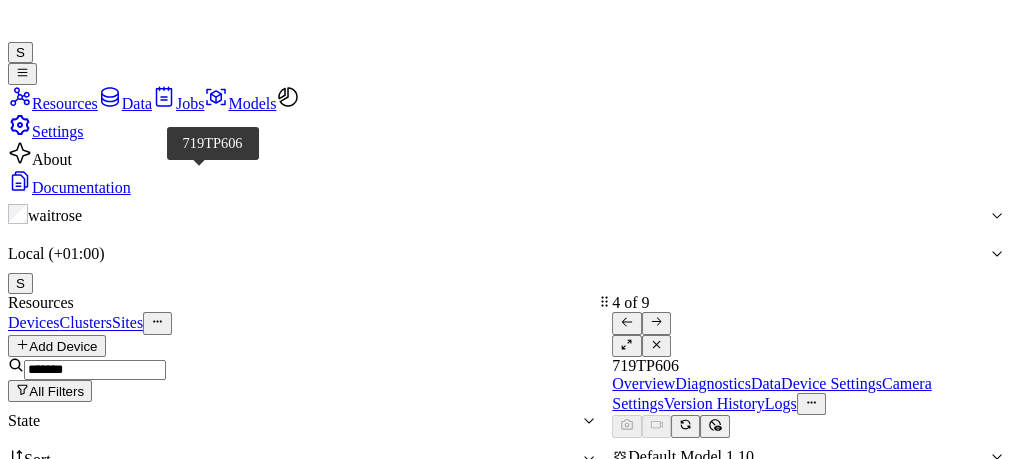 scroll, scrollTop: 0, scrollLeft: 0, axis: both 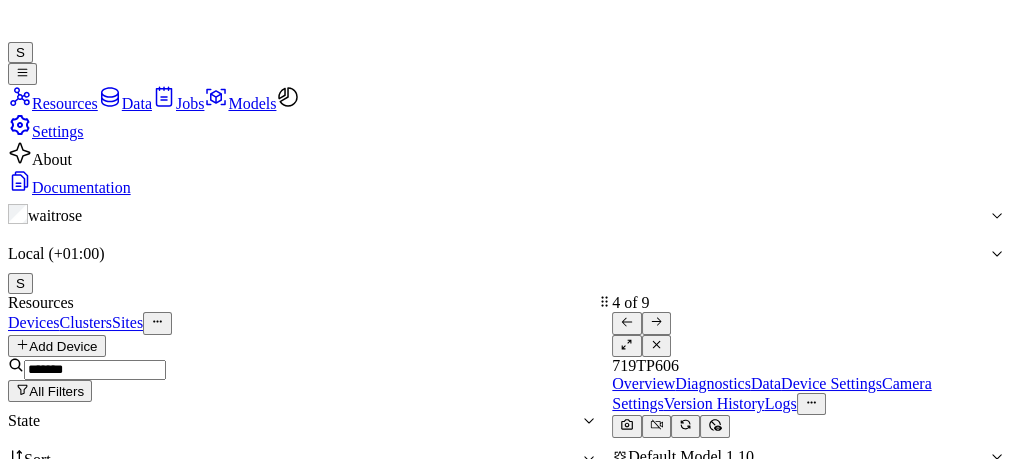 click at bounding box center [626, 344] 